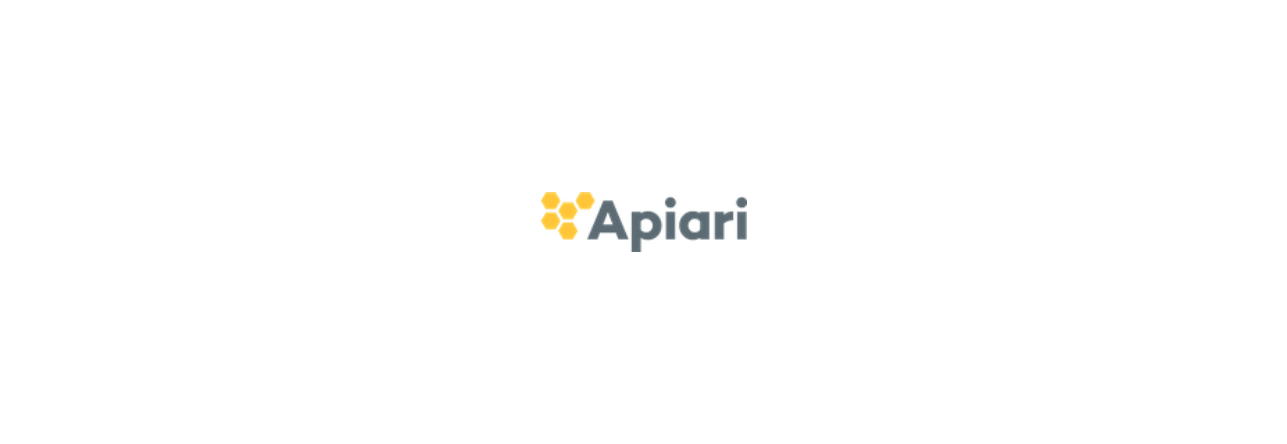 scroll, scrollTop: 0, scrollLeft: 0, axis: both 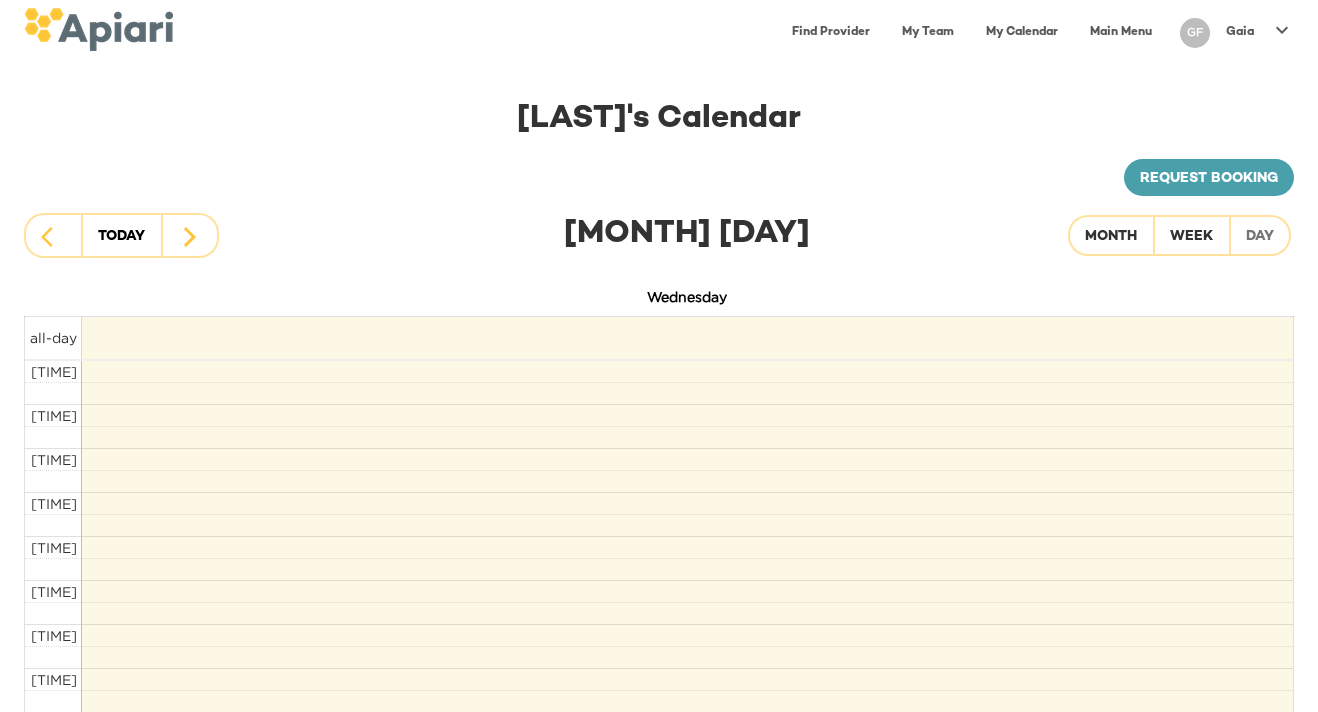 click on "My Calendar" at bounding box center [1022, 32] 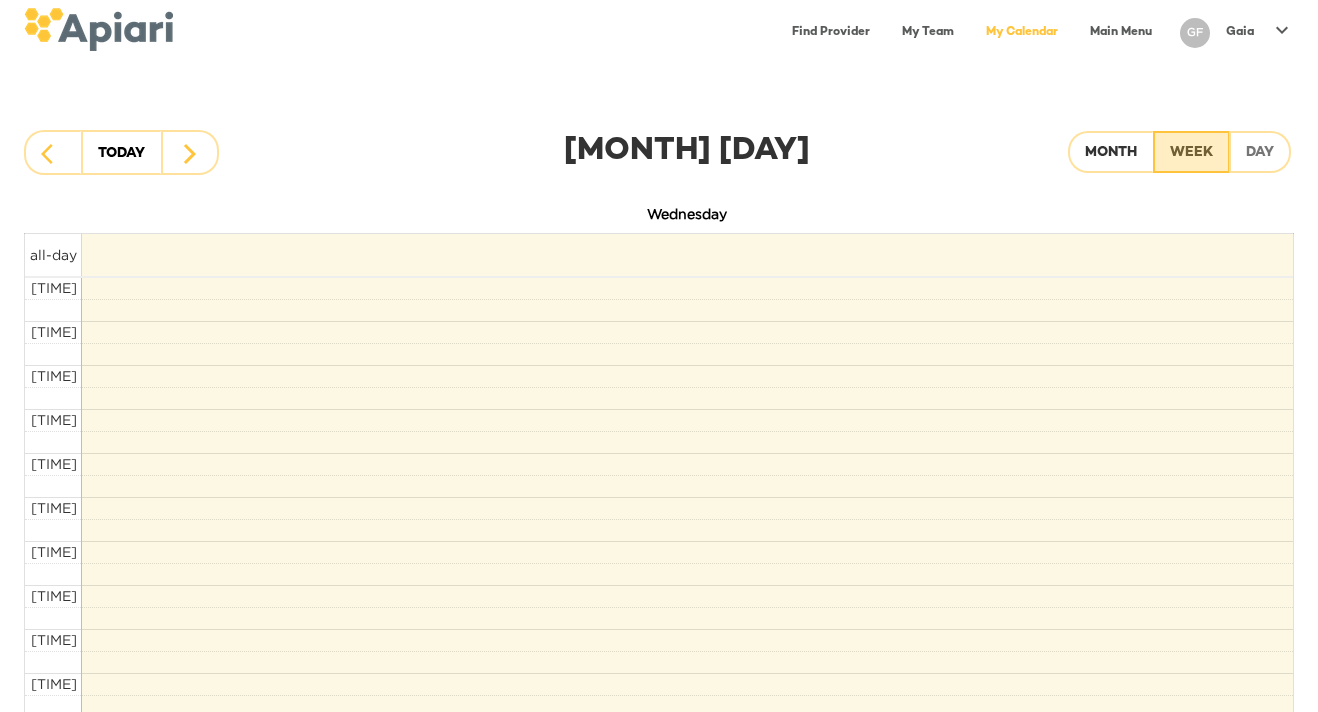 click on "Week" at bounding box center (1191, 153) 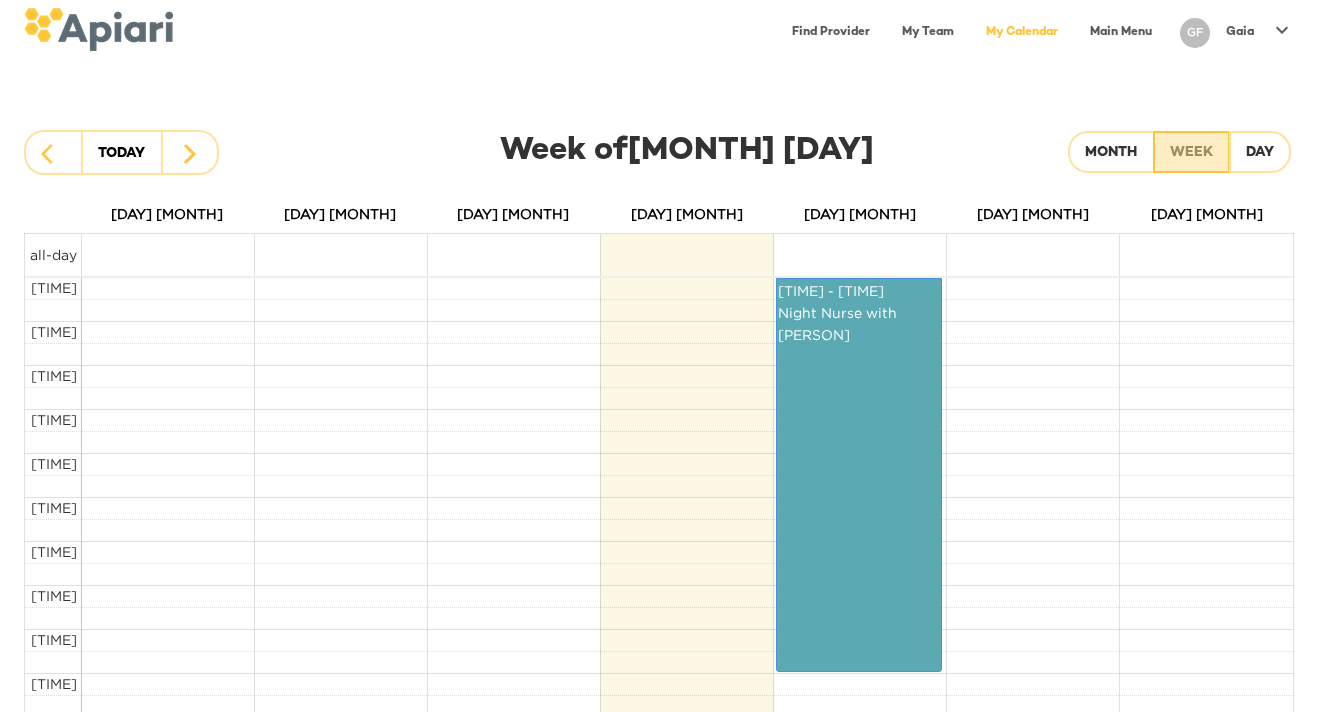 click on "Week" at bounding box center (1191, 152) 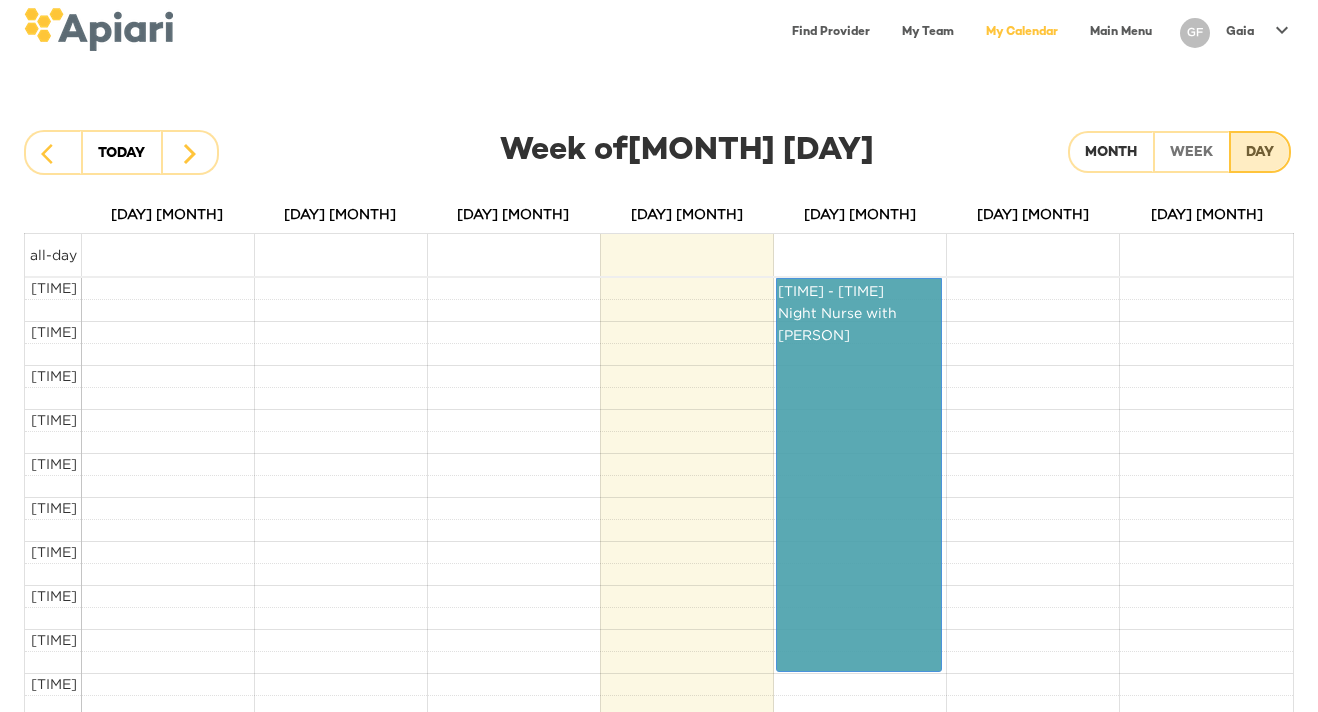 click on "Day" at bounding box center (1260, 153) 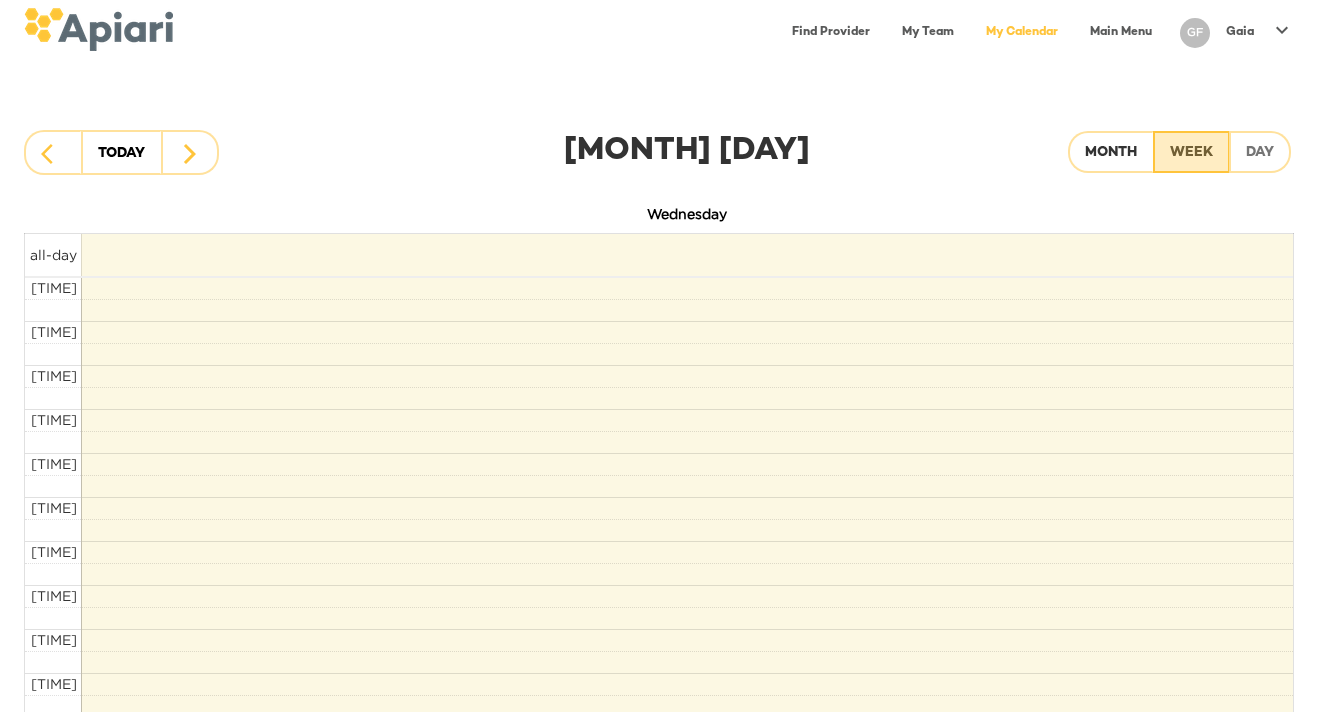 click on "Week" at bounding box center (1191, 153) 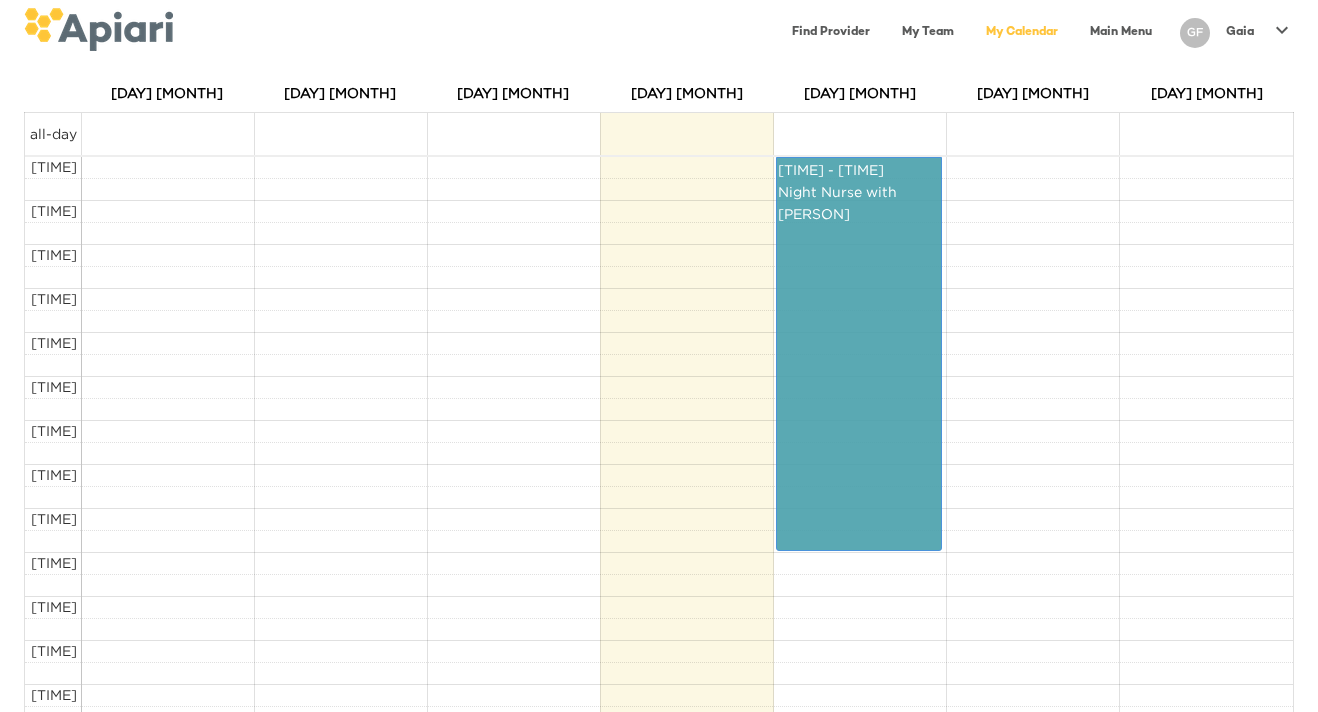 scroll, scrollTop: 0, scrollLeft: 0, axis: both 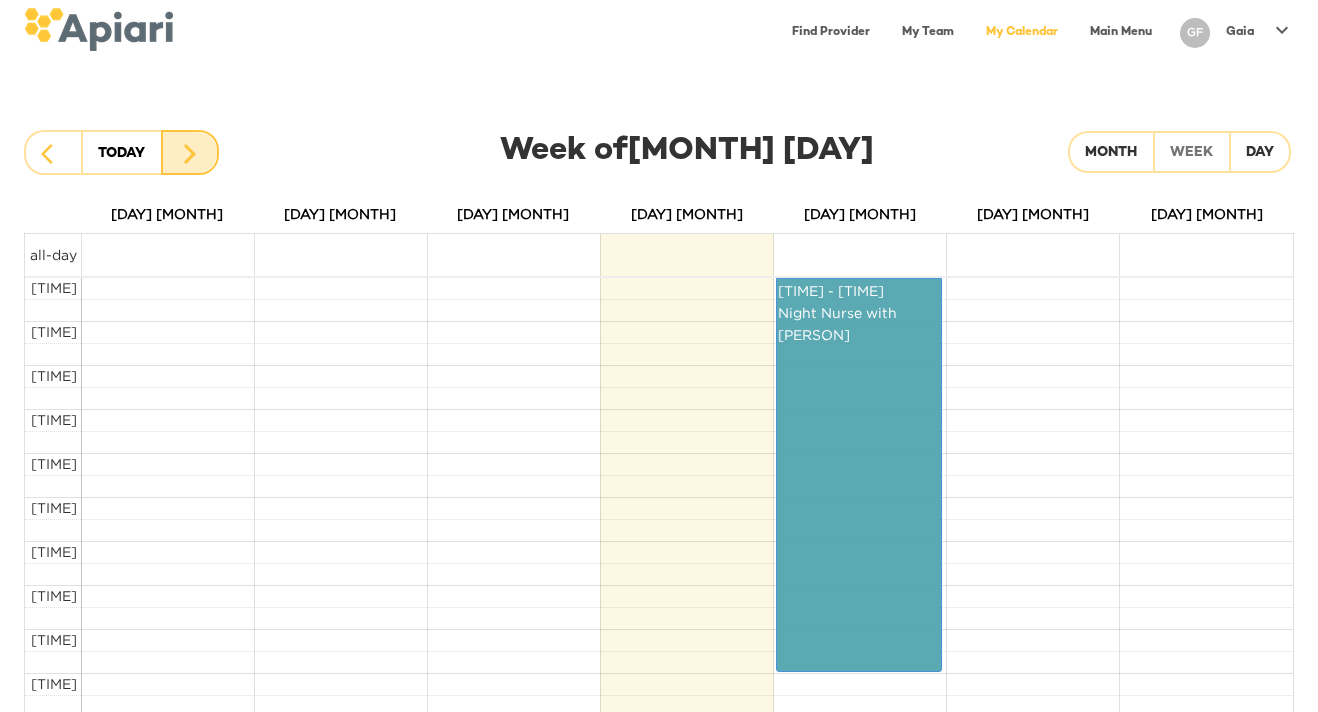 click 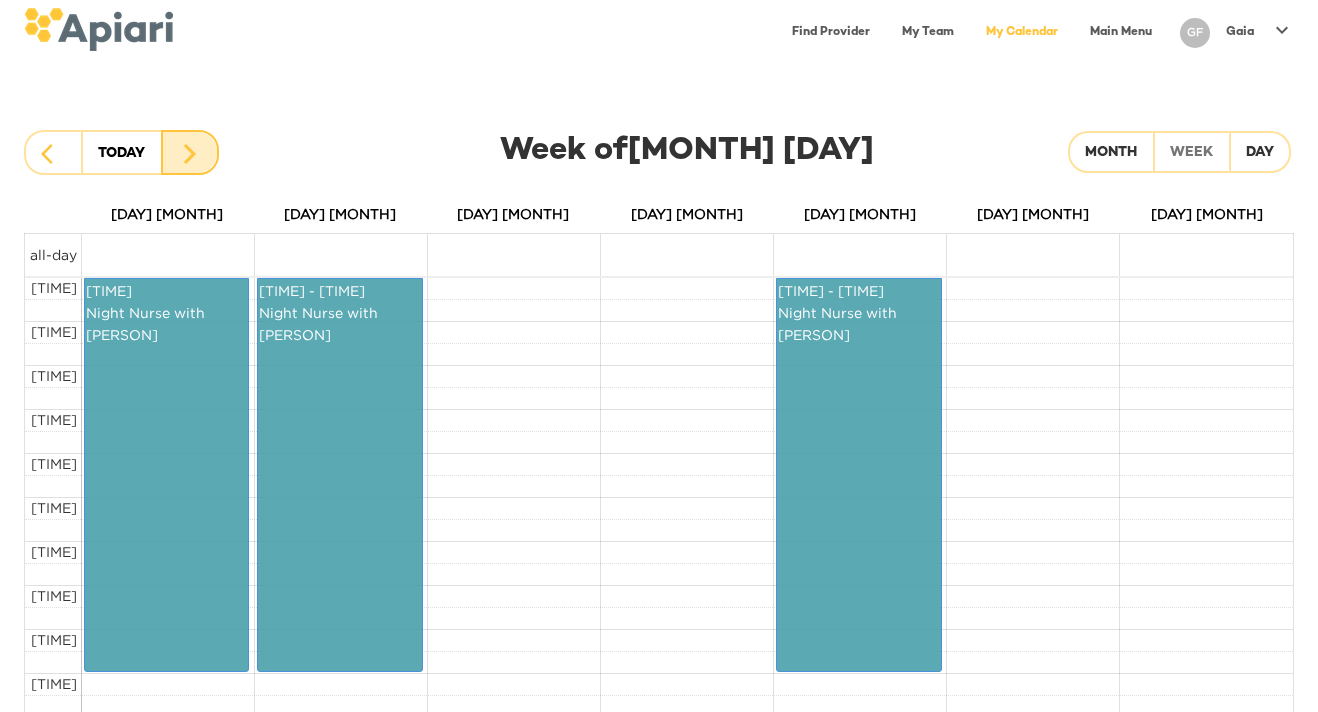 click 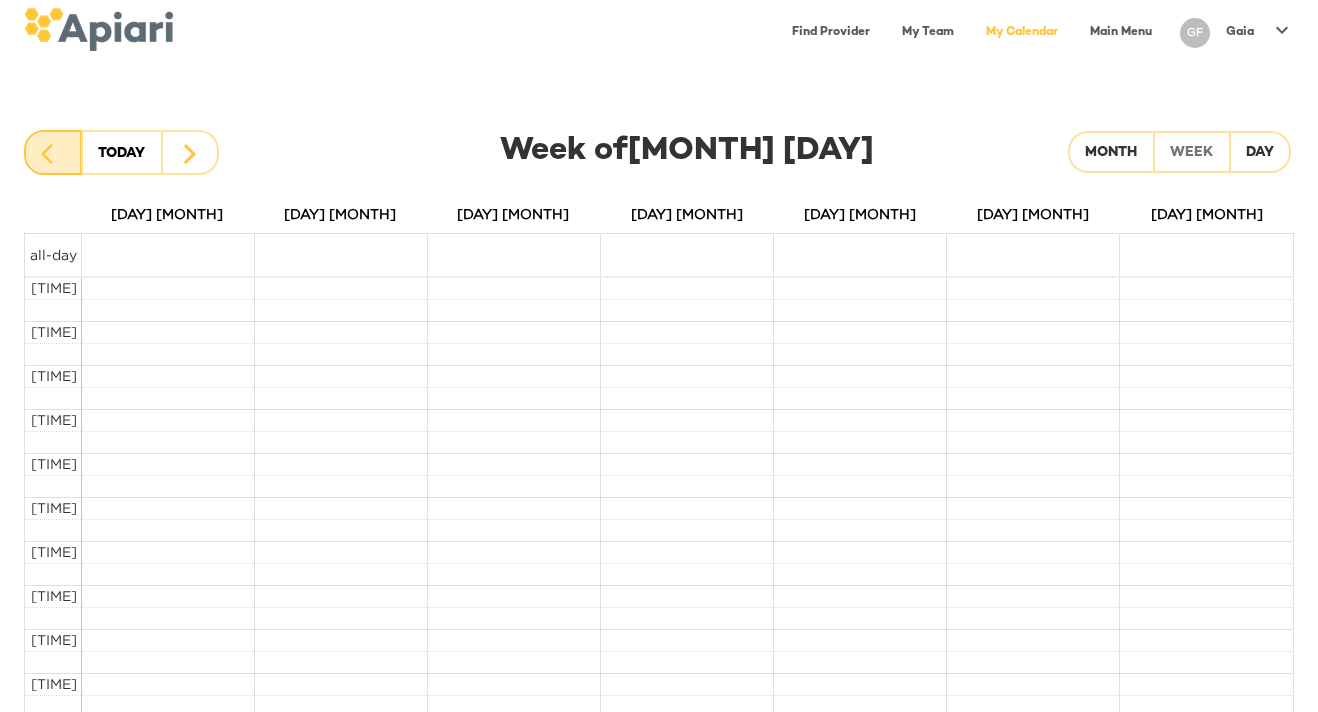 click at bounding box center [53, 152] 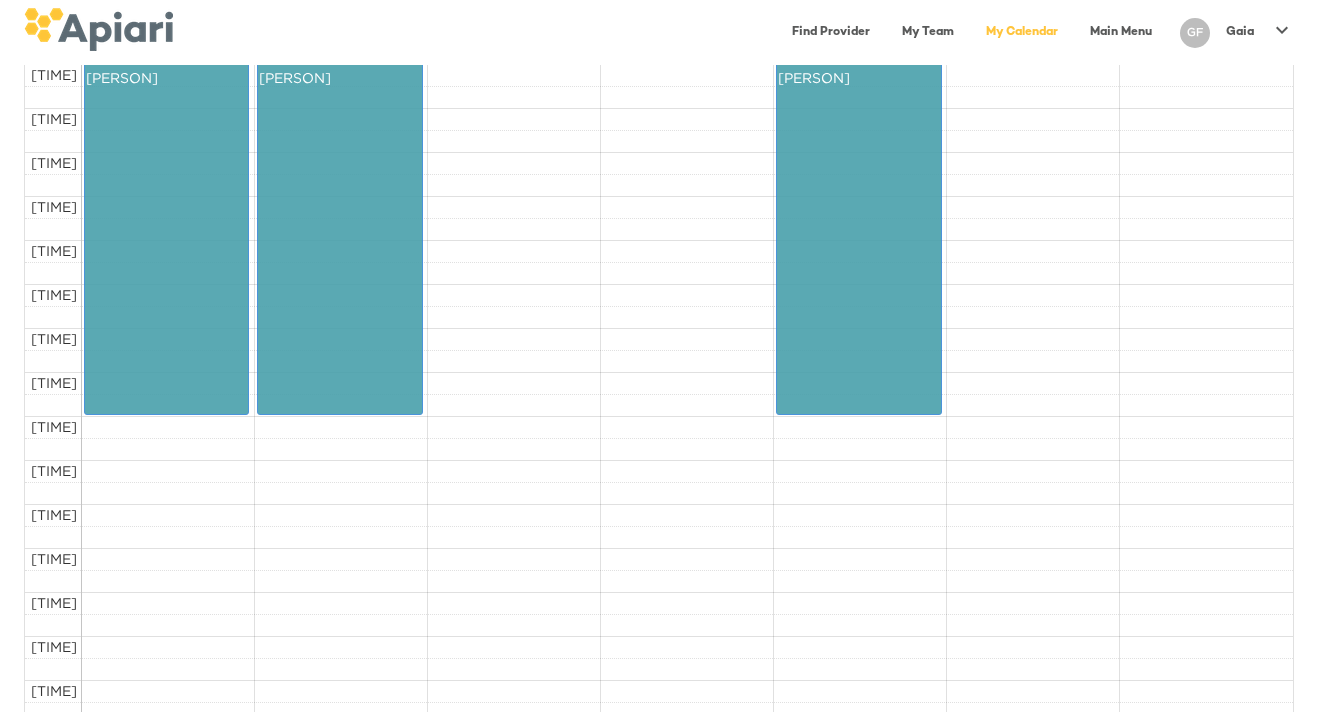scroll, scrollTop: 73, scrollLeft: 0, axis: vertical 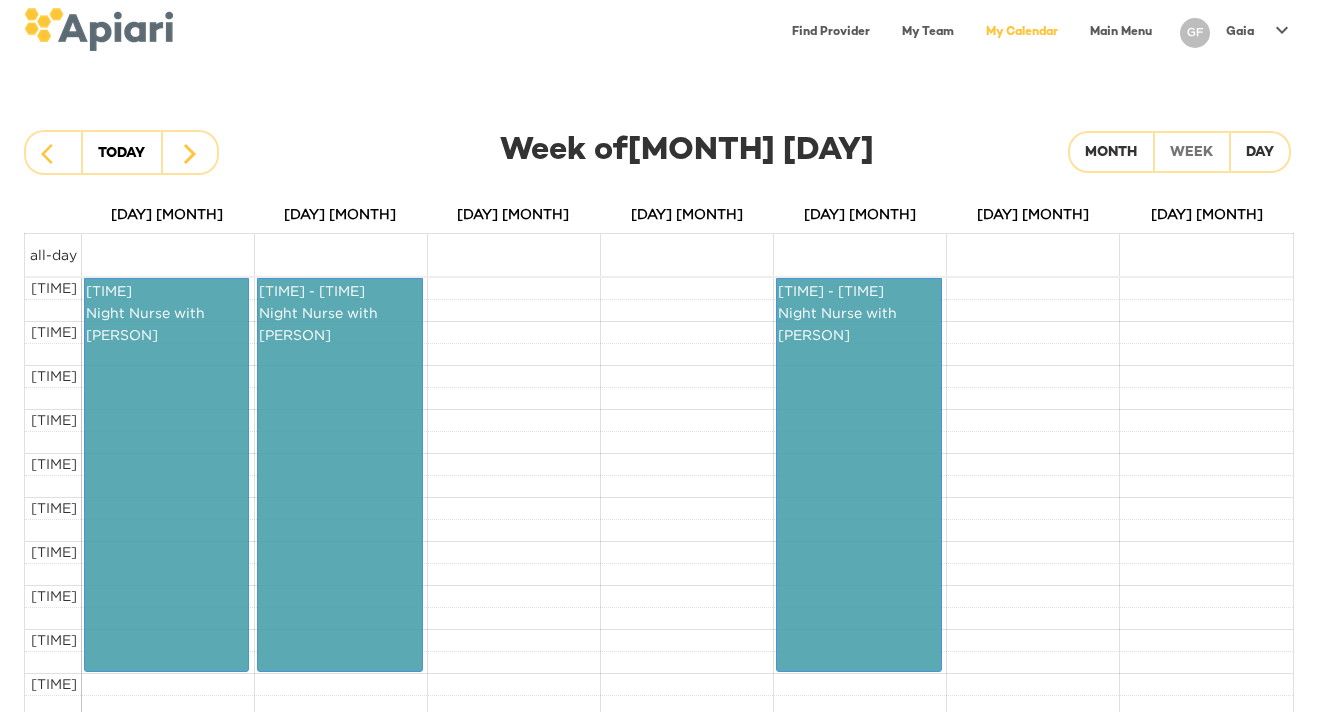 click on "My Team" at bounding box center (928, 32) 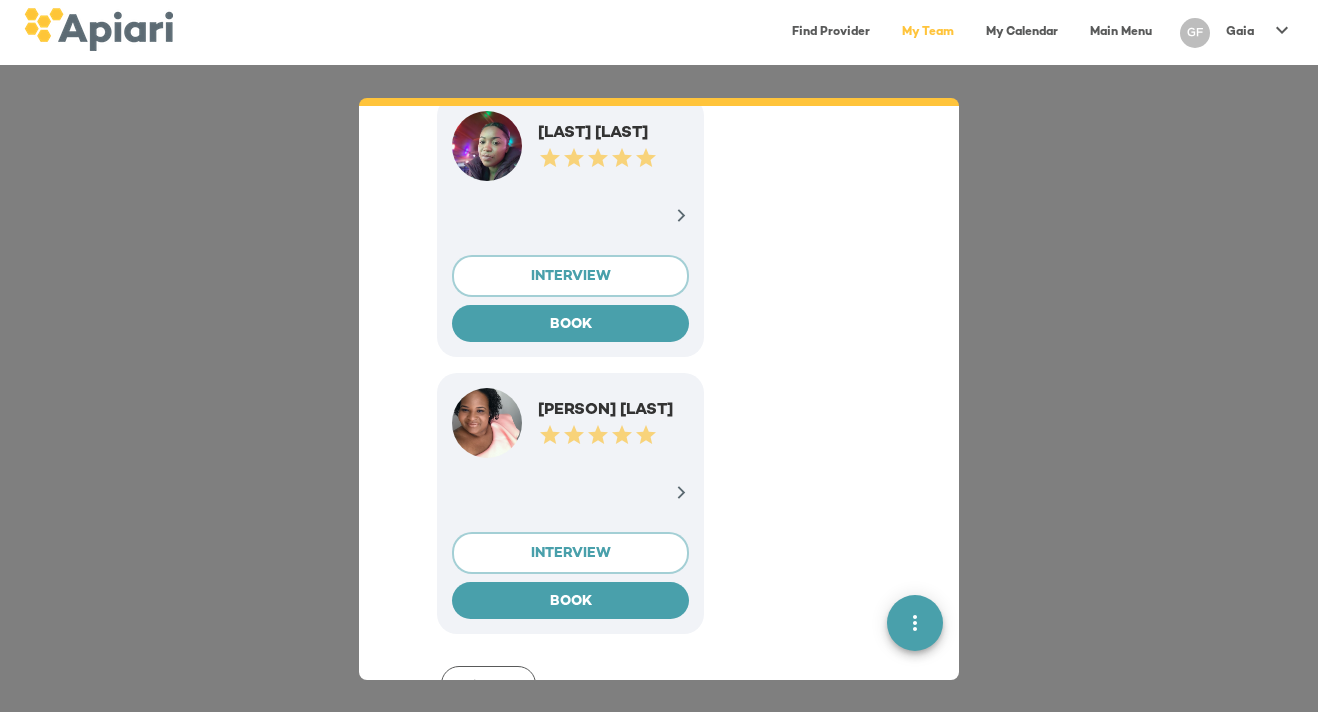 scroll, scrollTop: 709, scrollLeft: 0, axis: vertical 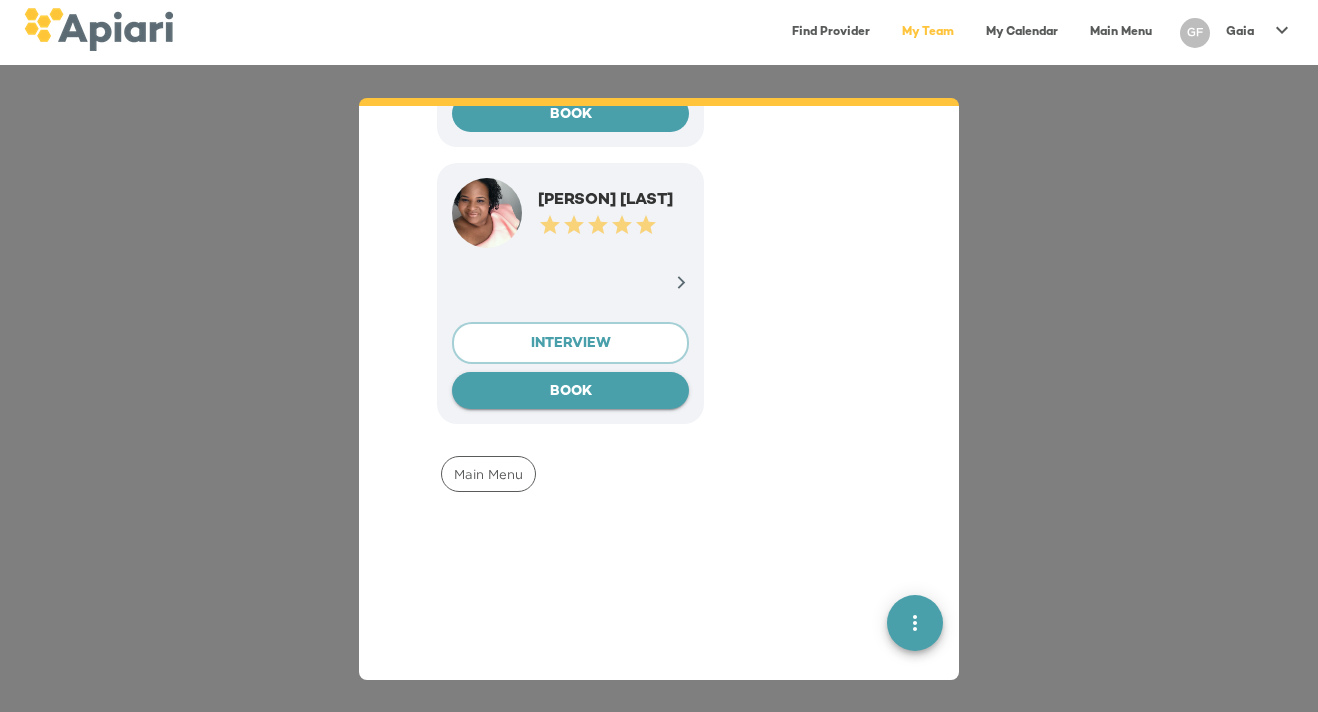 click on "BOOK" at bounding box center [570, 392] 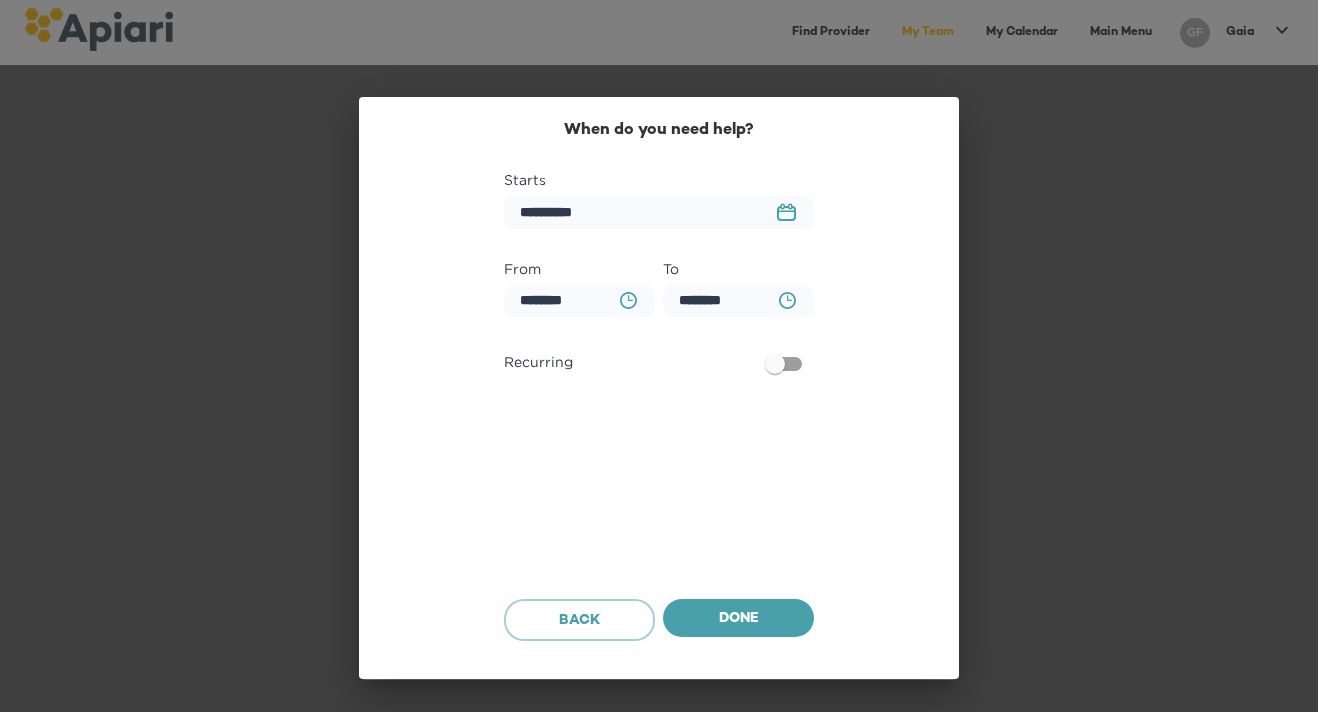 scroll, scrollTop: 1104, scrollLeft: 0, axis: vertical 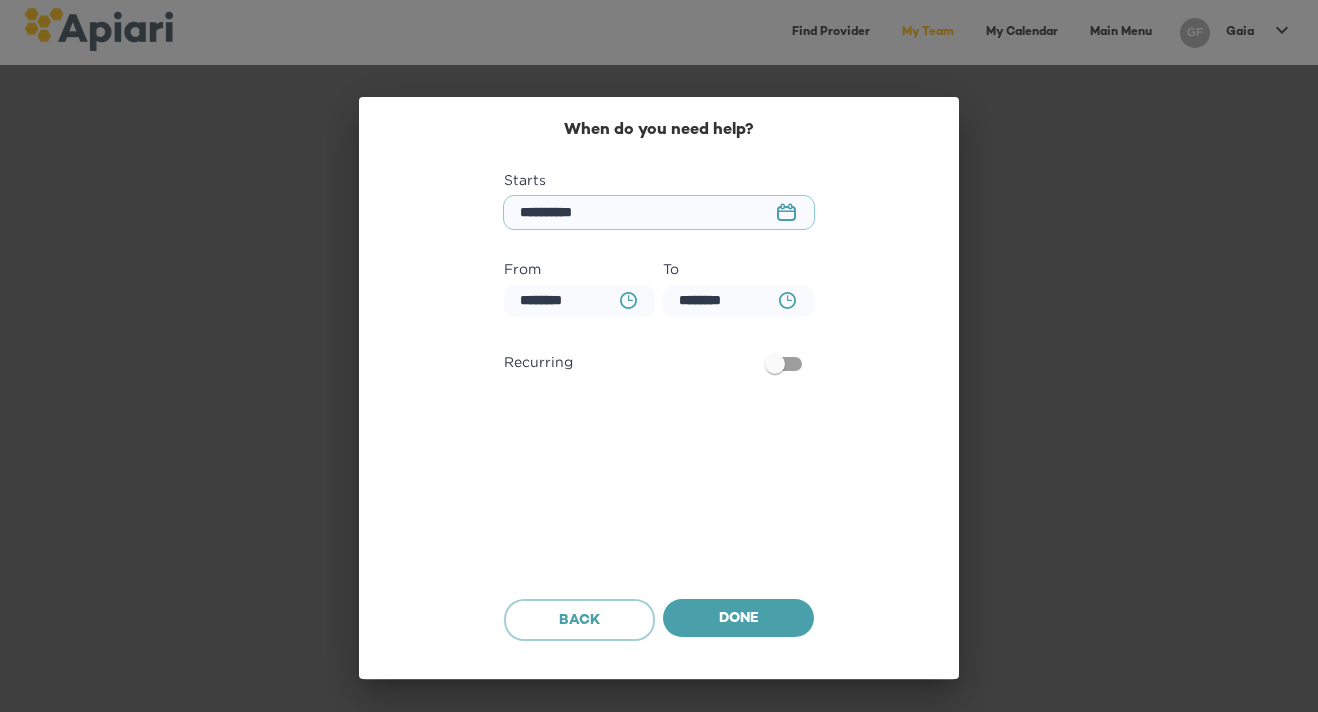 click on "**********" at bounding box center (659, 212) 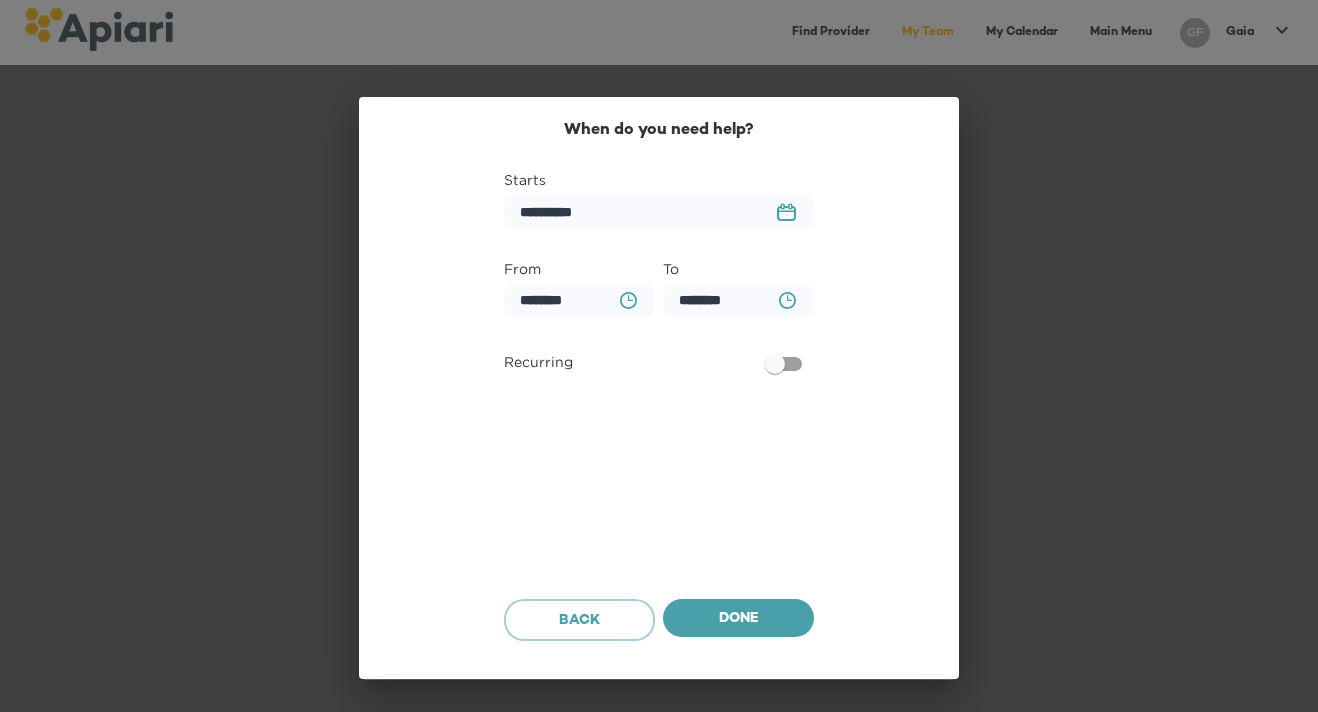 click on "[UUID] Created with sketchtool." at bounding box center [786, 212] 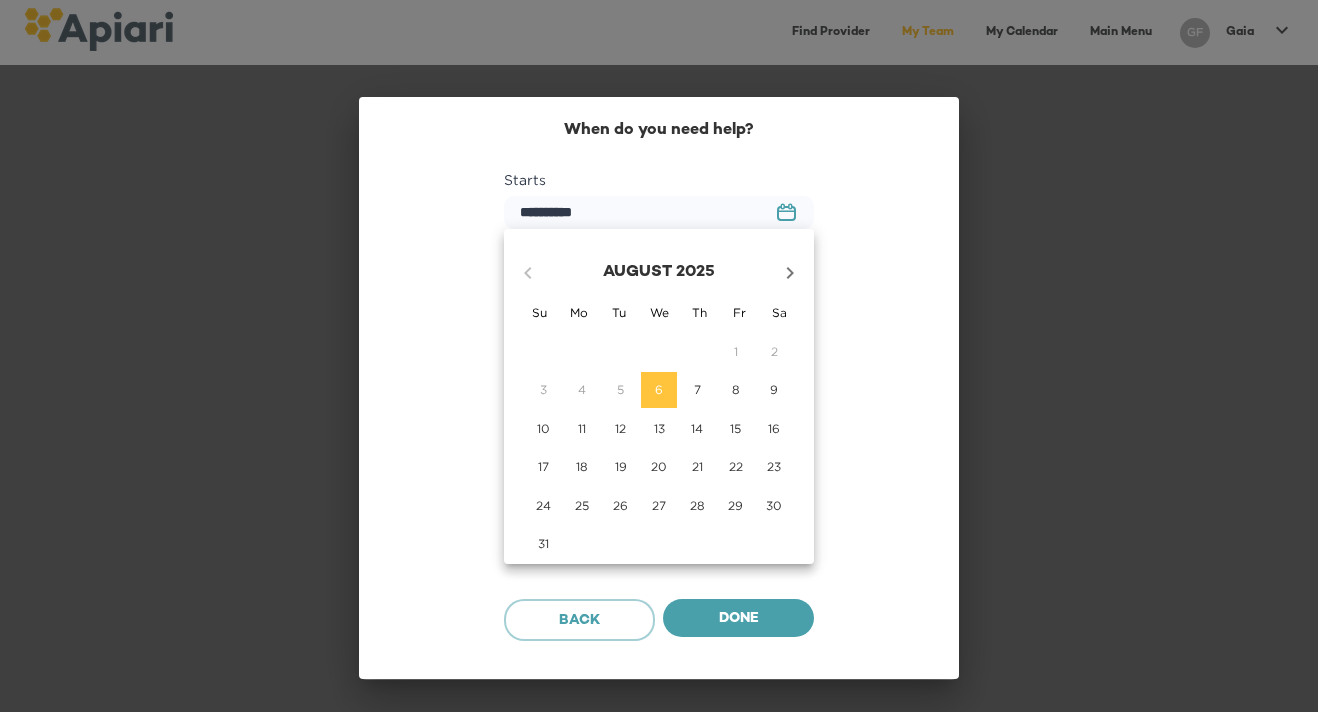 click on "16" at bounding box center (774, 428) 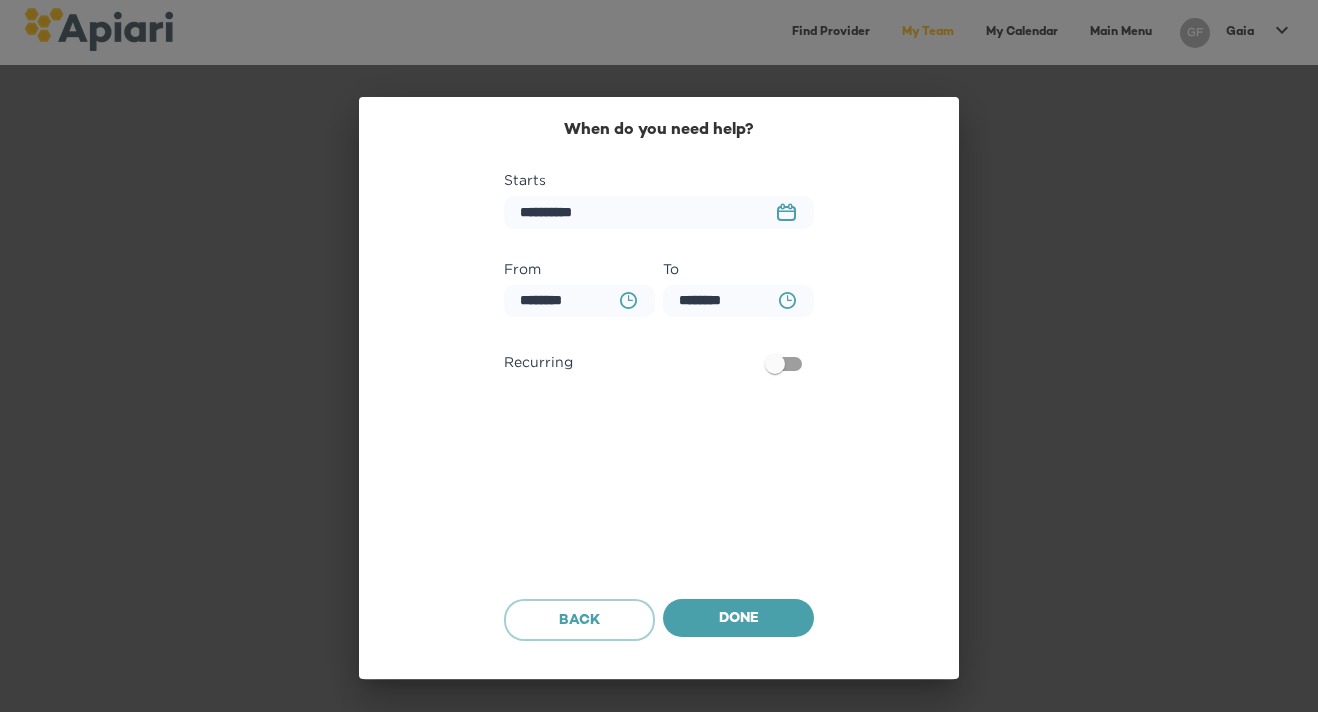 click on "[UUID] Created with sketchtool." 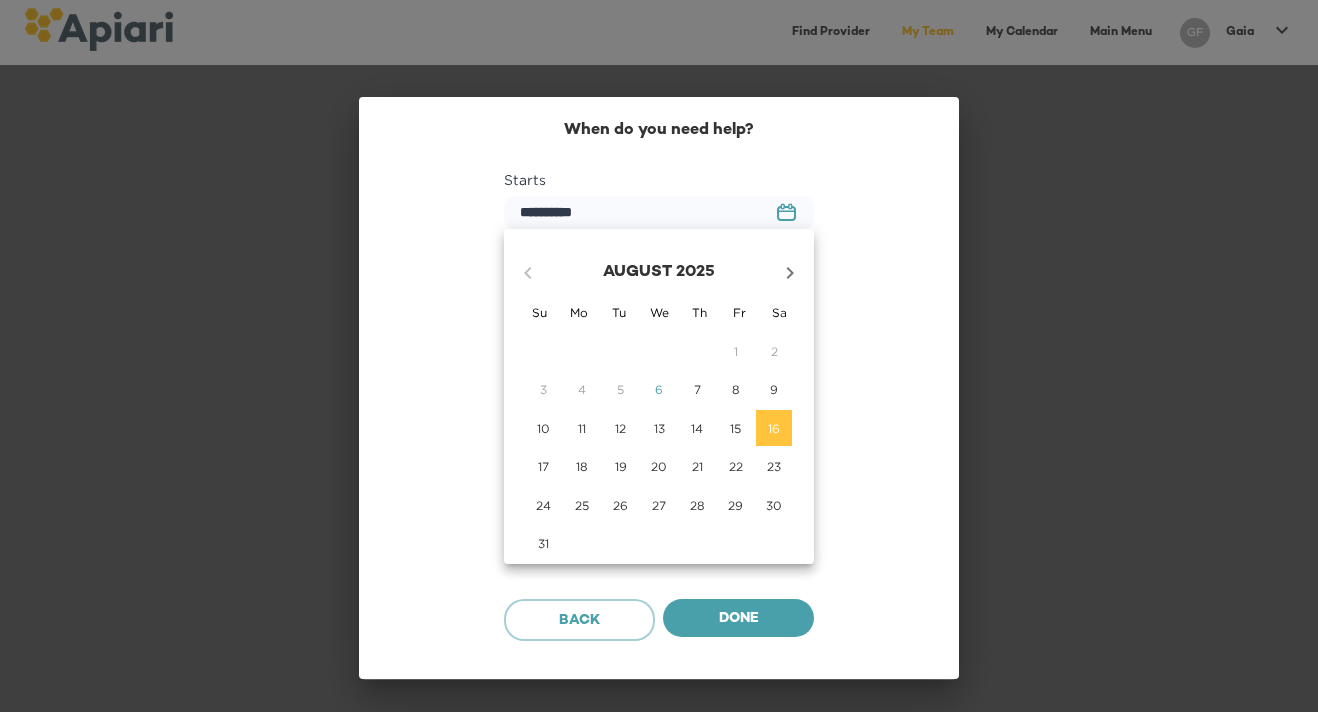 click at bounding box center [659, 356] 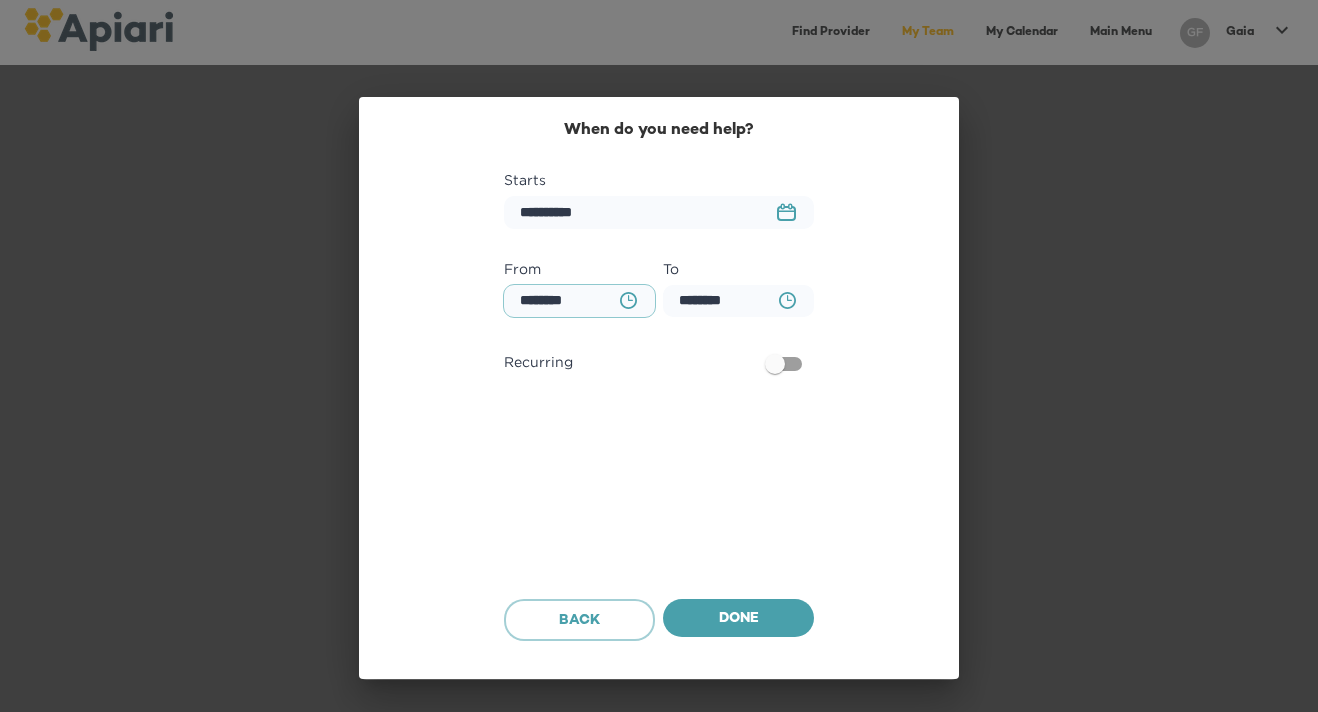 click on "********" at bounding box center [579, 301] 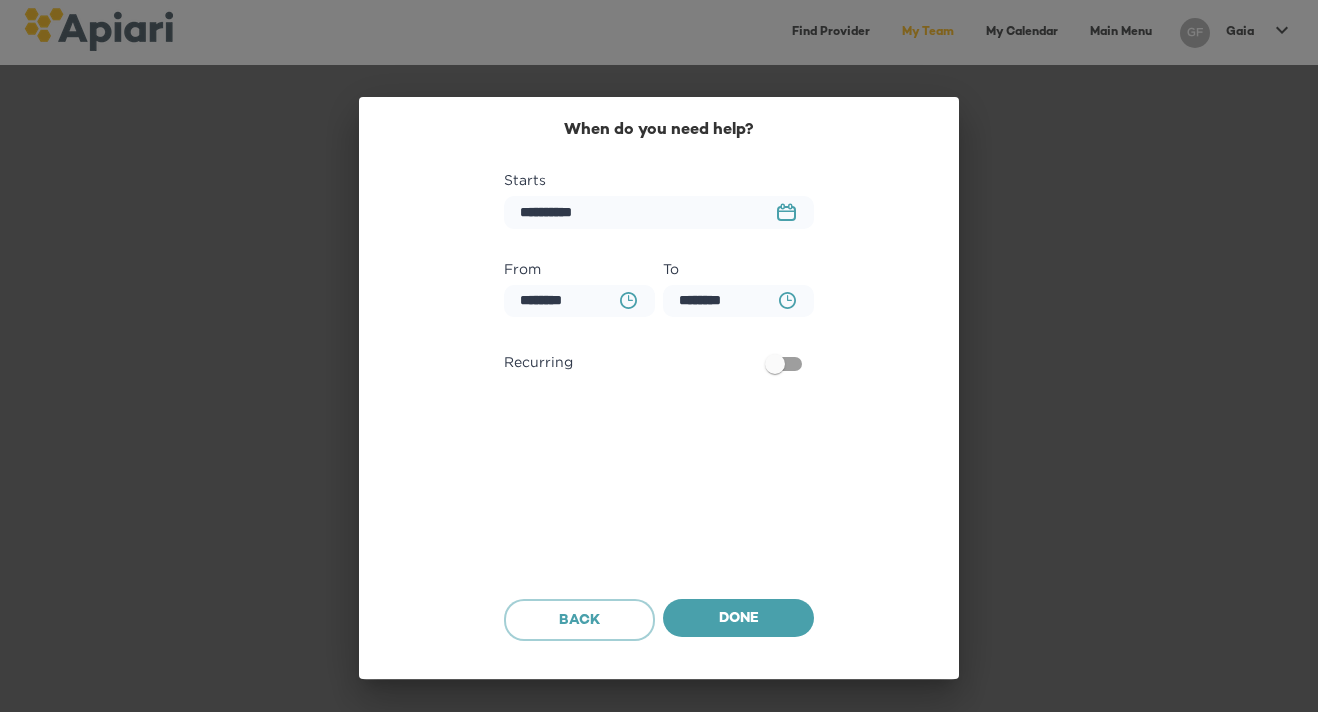click on "[UUID] Created with sketchtool." 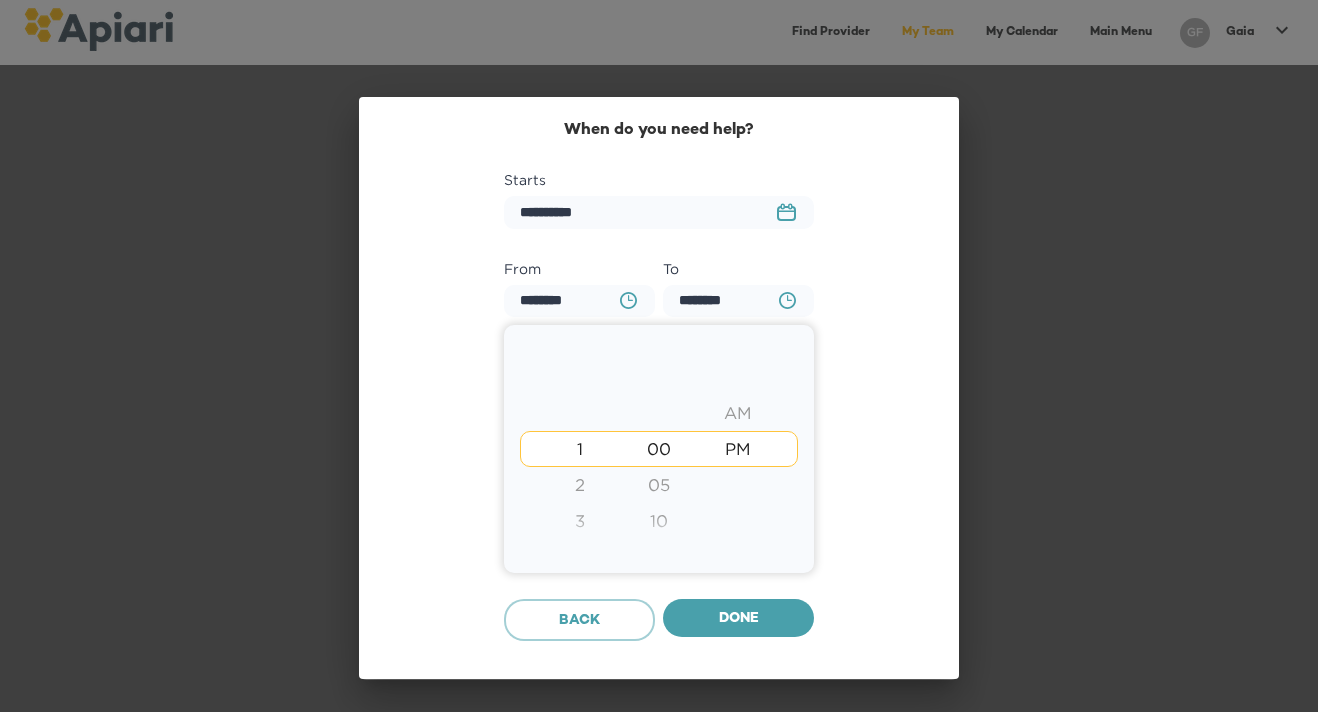 type on "********" 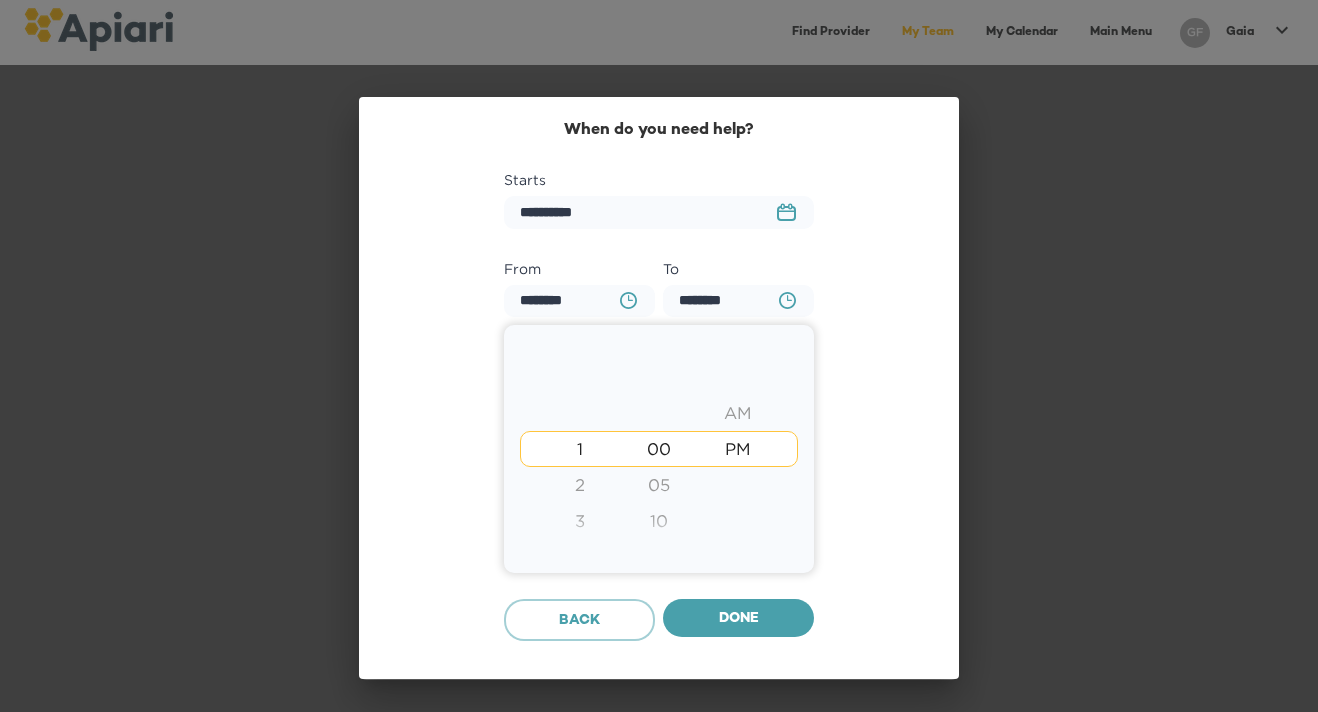 type on "********" 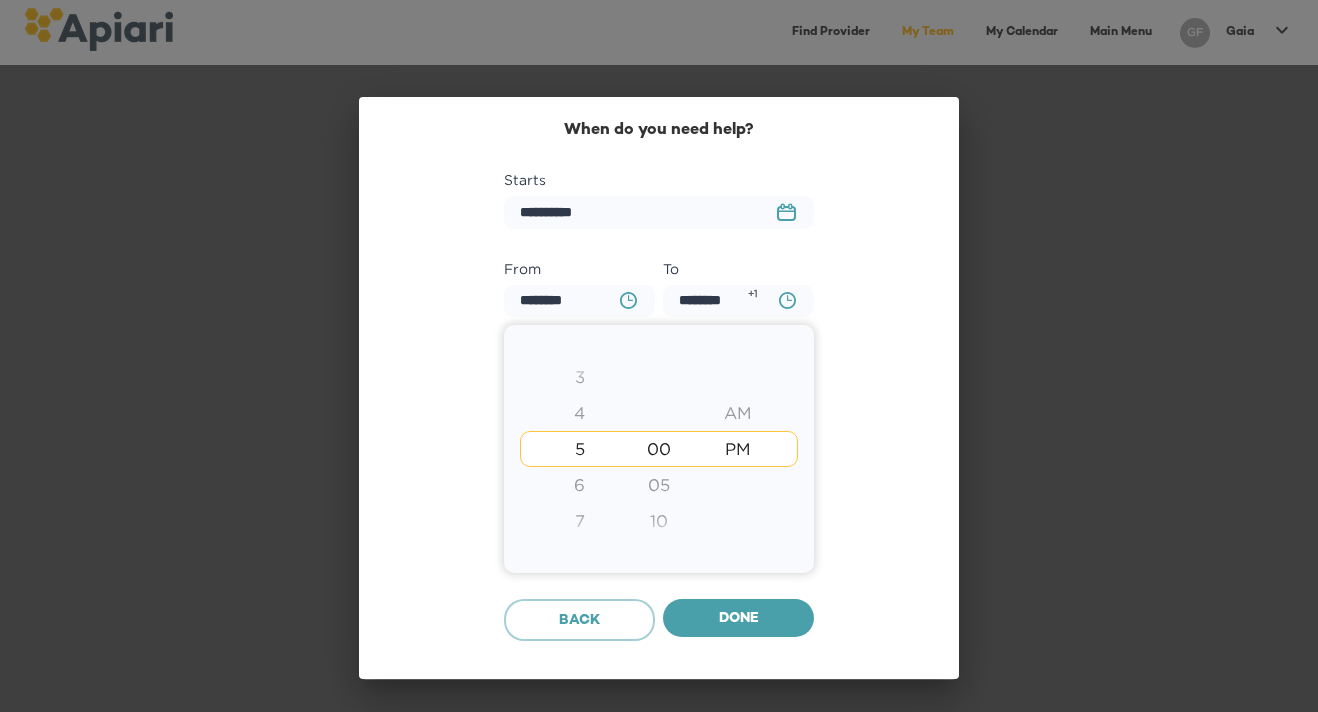 type on "********" 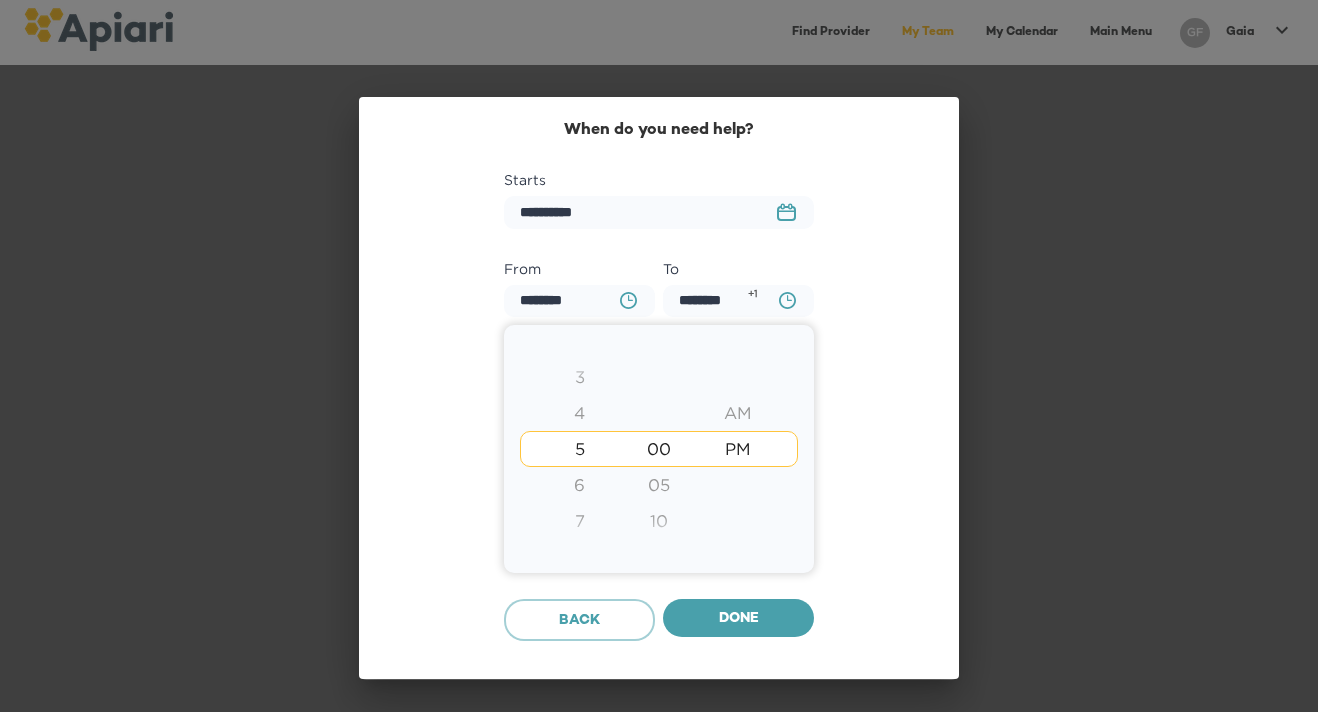type on "********" 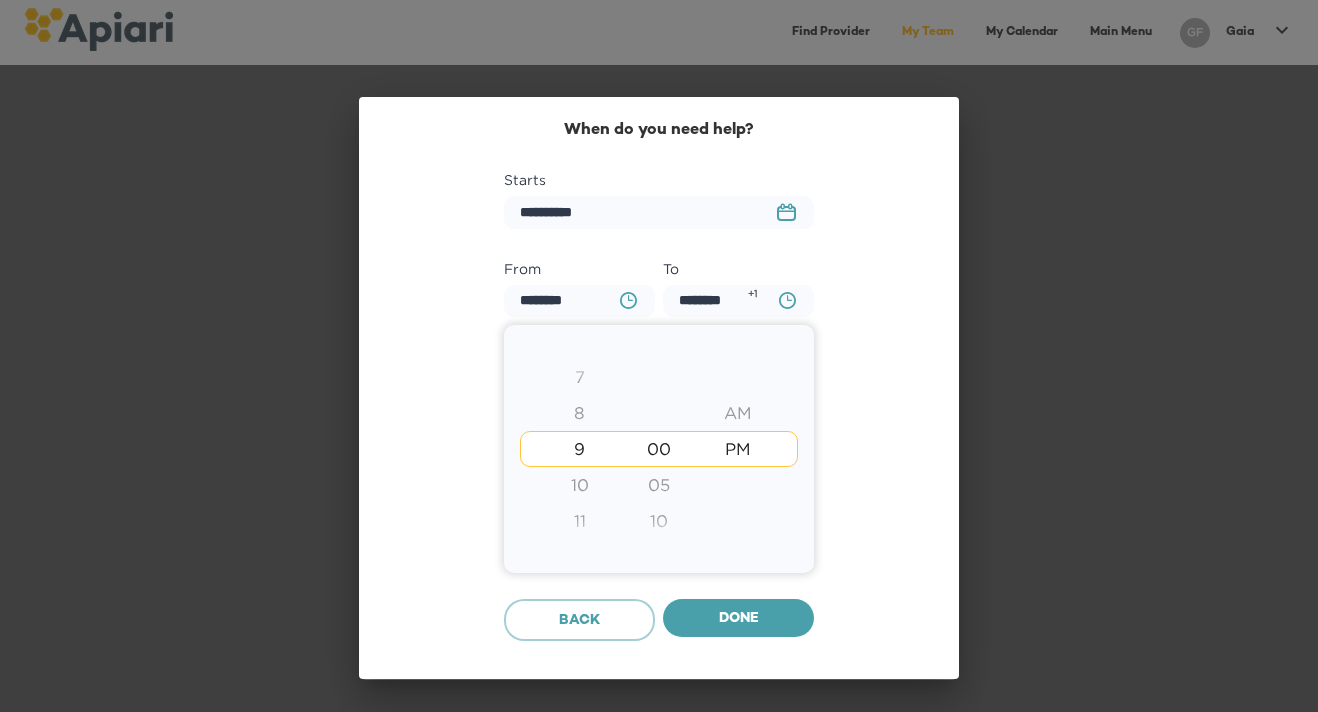 click at bounding box center [659, 356] 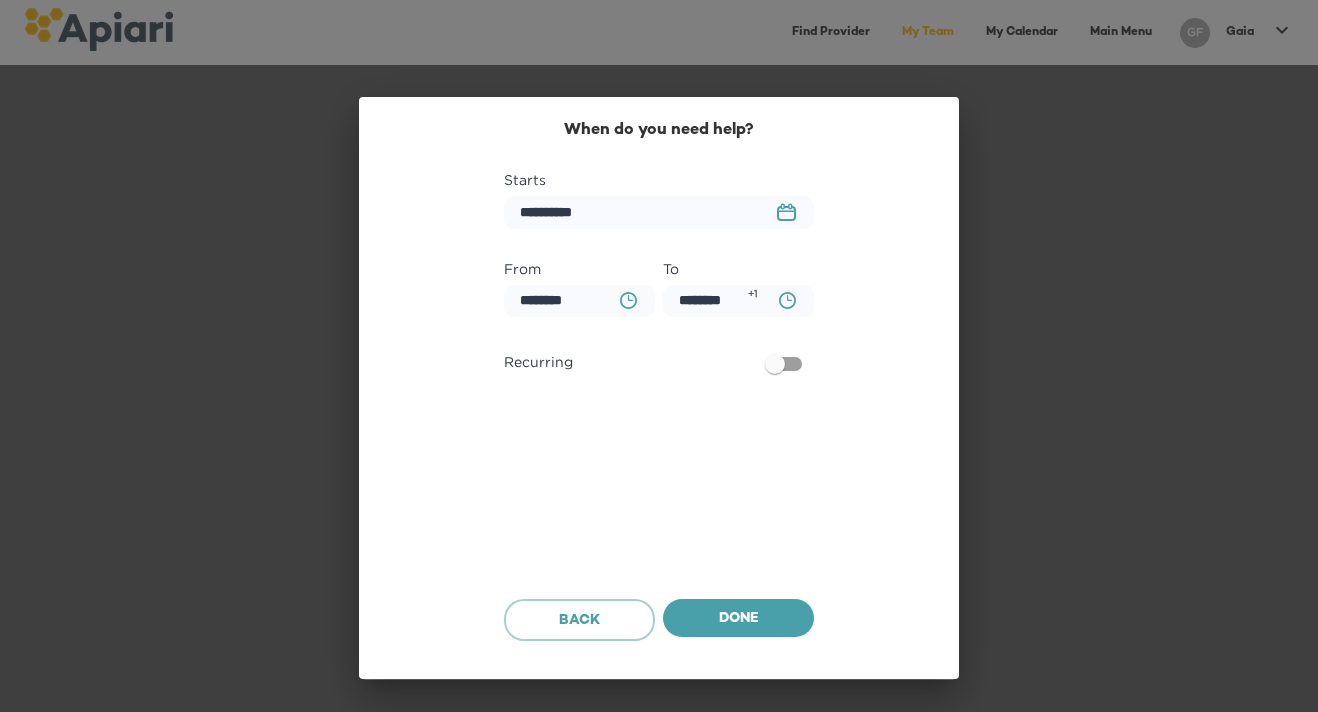 click on "[UUID] Created with sketchtool." 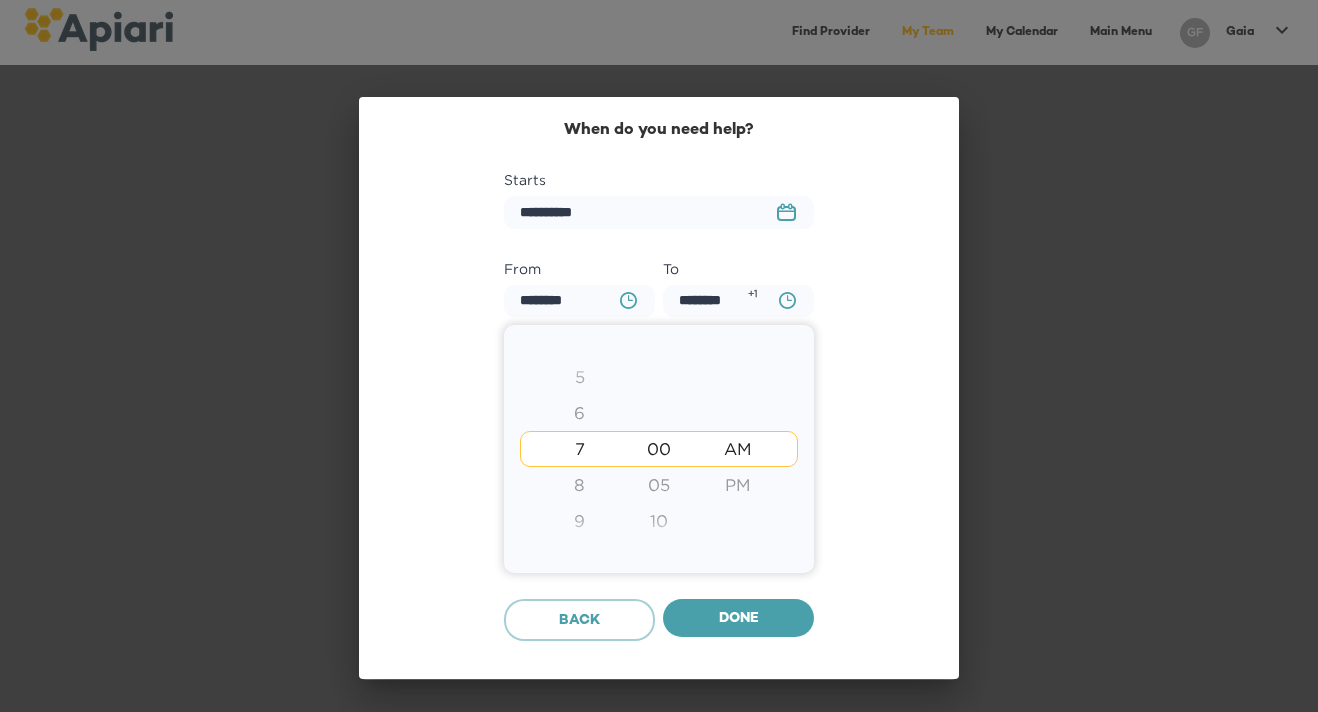 click on "9" at bounding box center [579, 521] 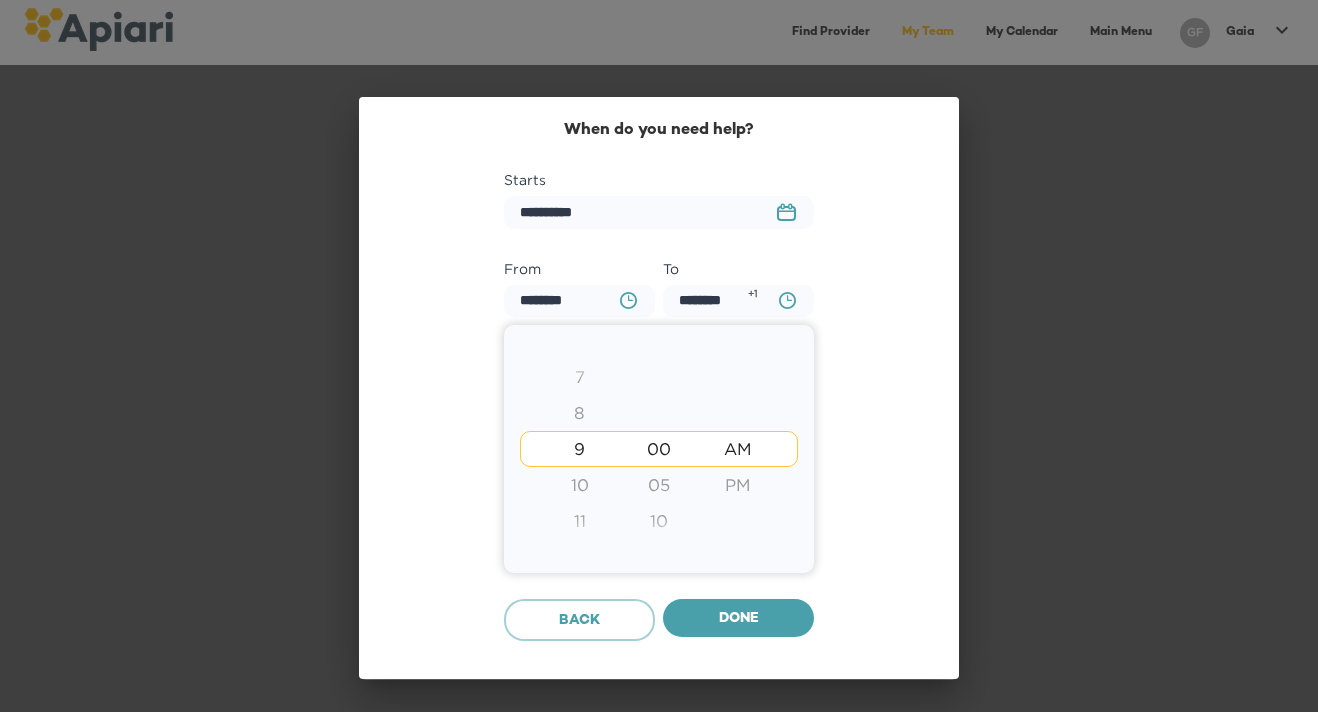 click at bounding box center (659, 356) 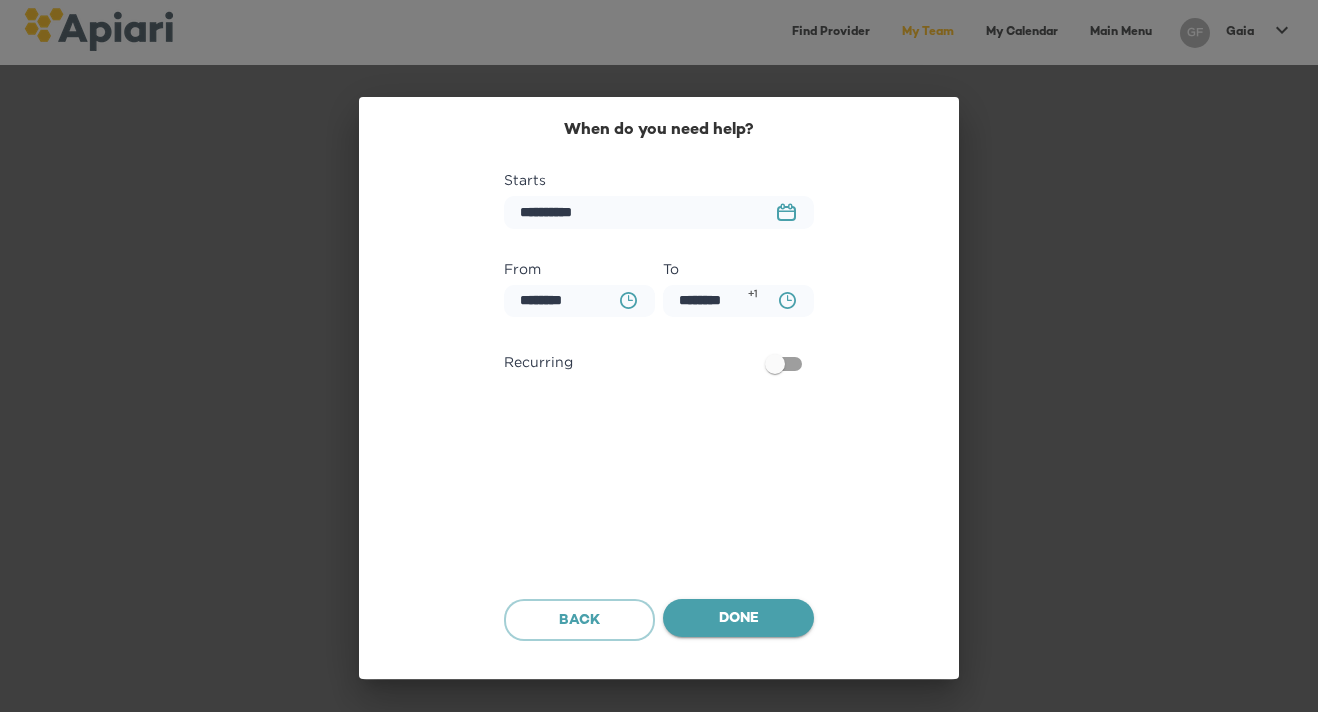 click on "Done" at bounding box center [738, 618] 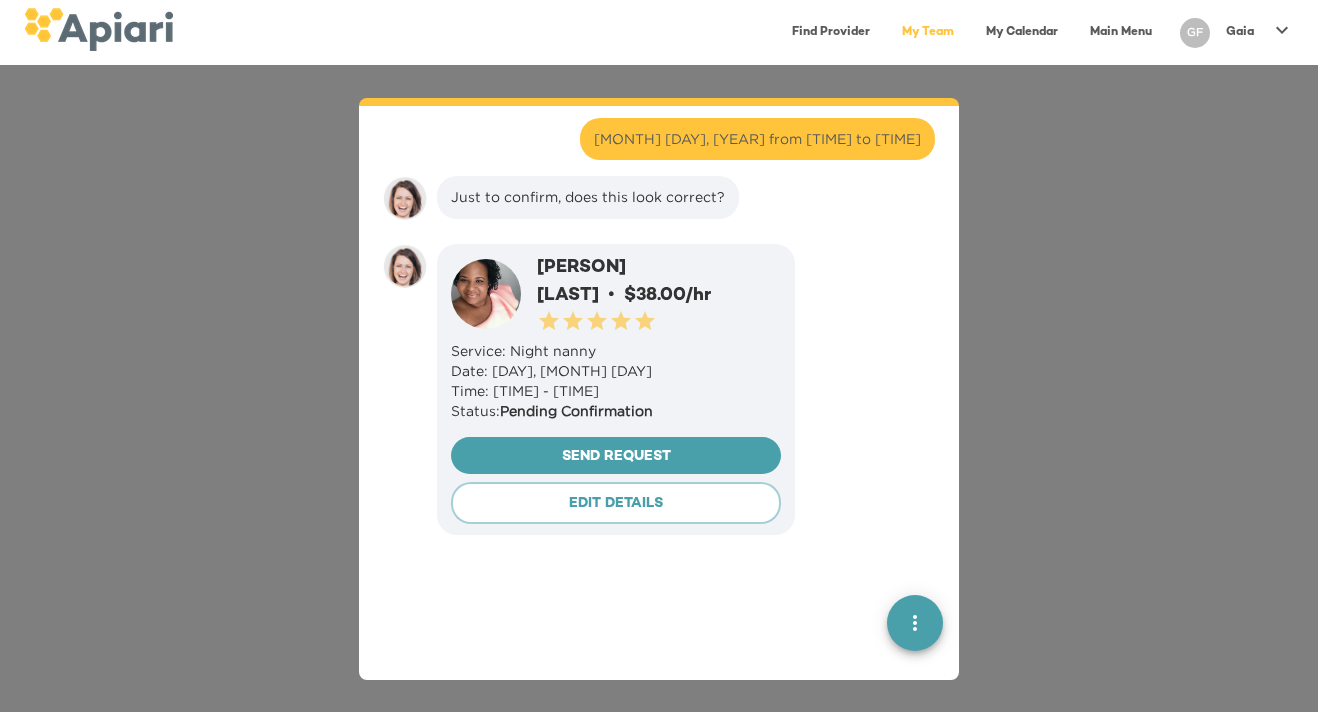 scroll, scrollTop: 1230, scrollLeft: 0, axis: vertical 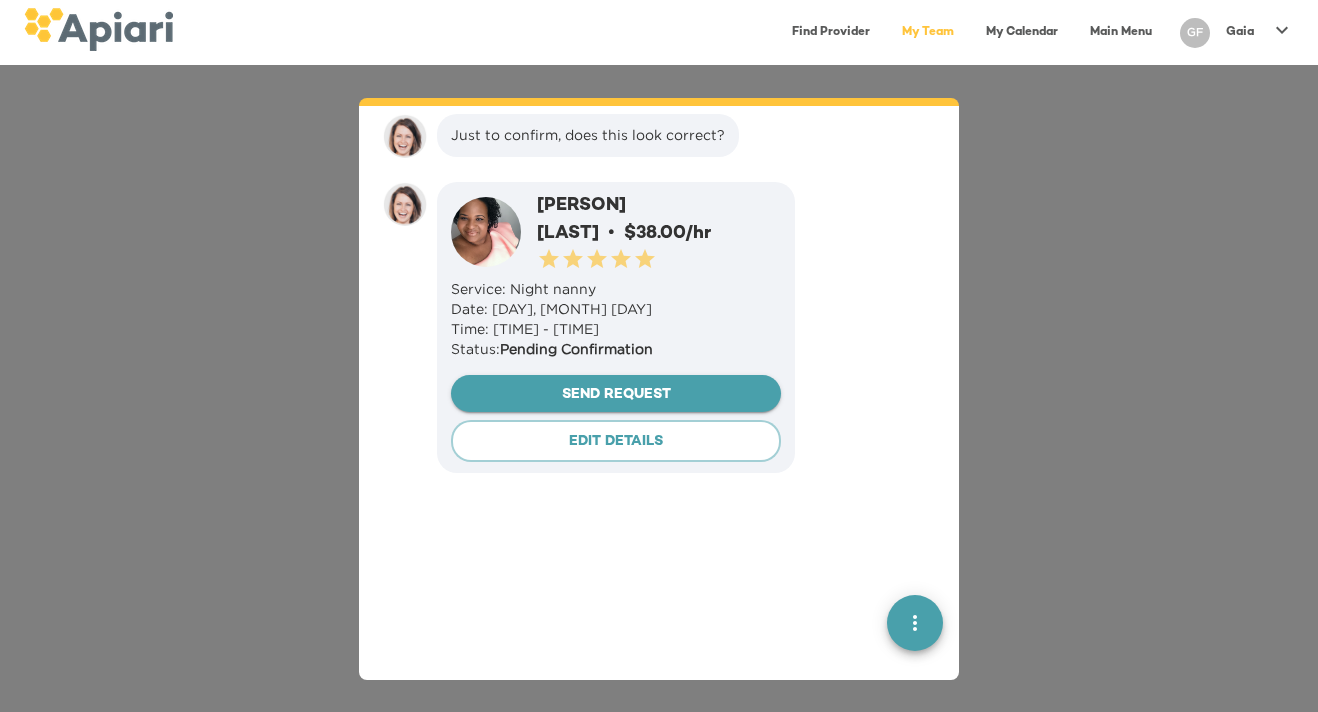 click on "Send Request" at bounding box center (616, 395) 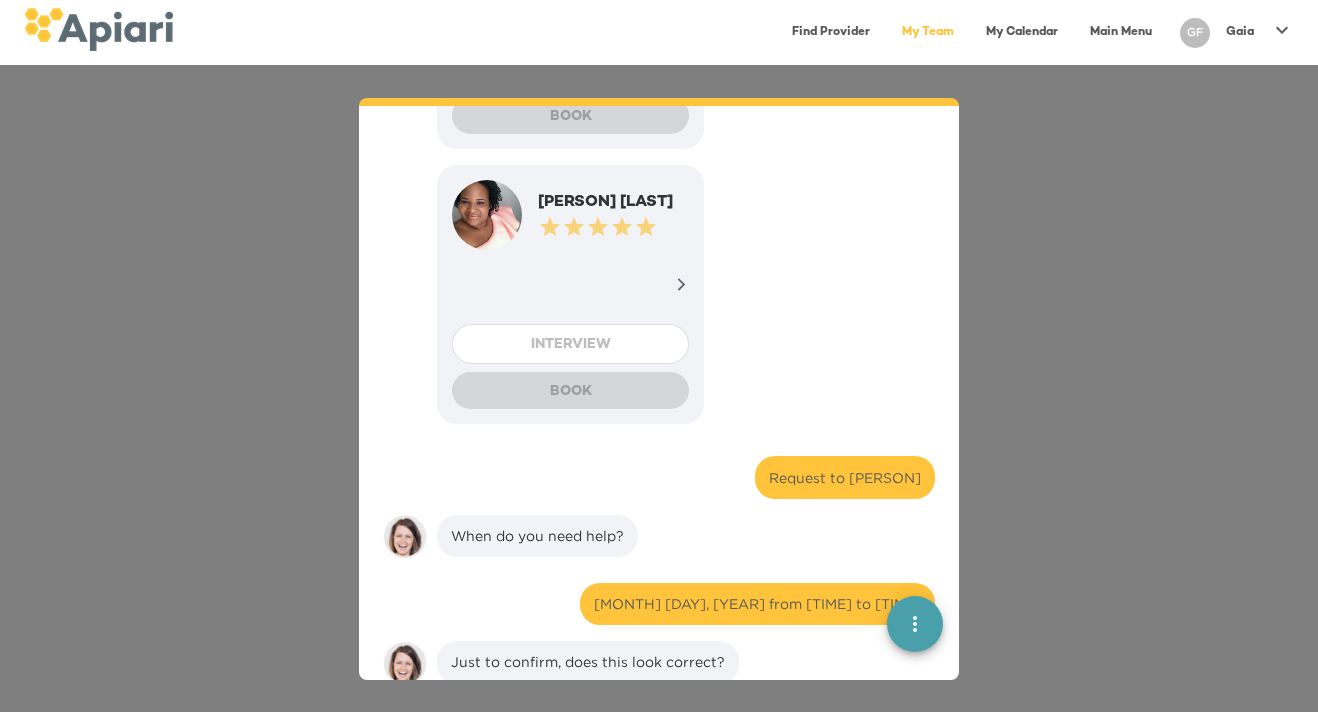 scroll, scrollTop: 566, scrollLeft: 0, axis: vertical 